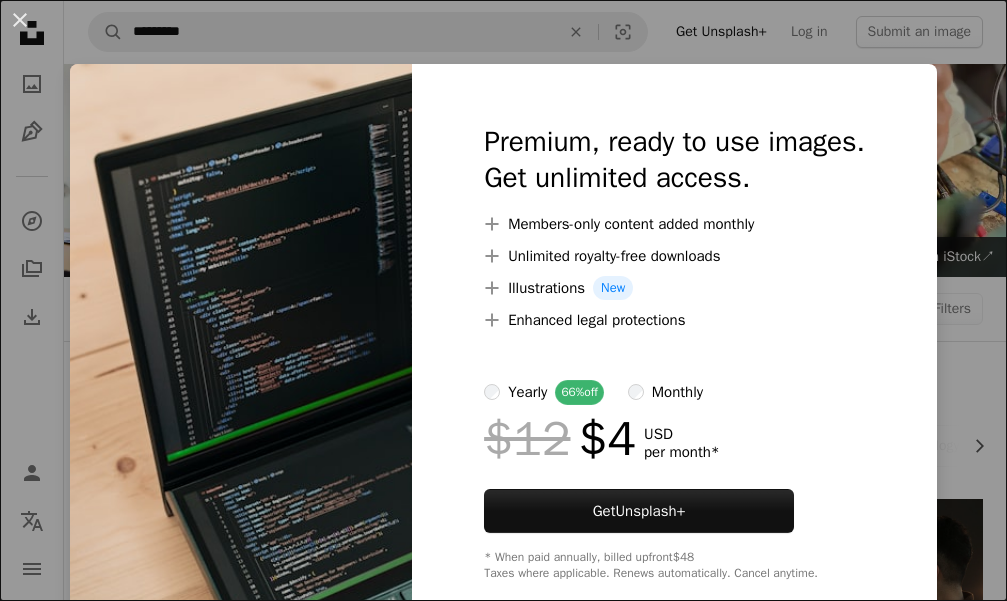 scroll, scrollTop: 552, scrollLeft: 0, axis: vertical 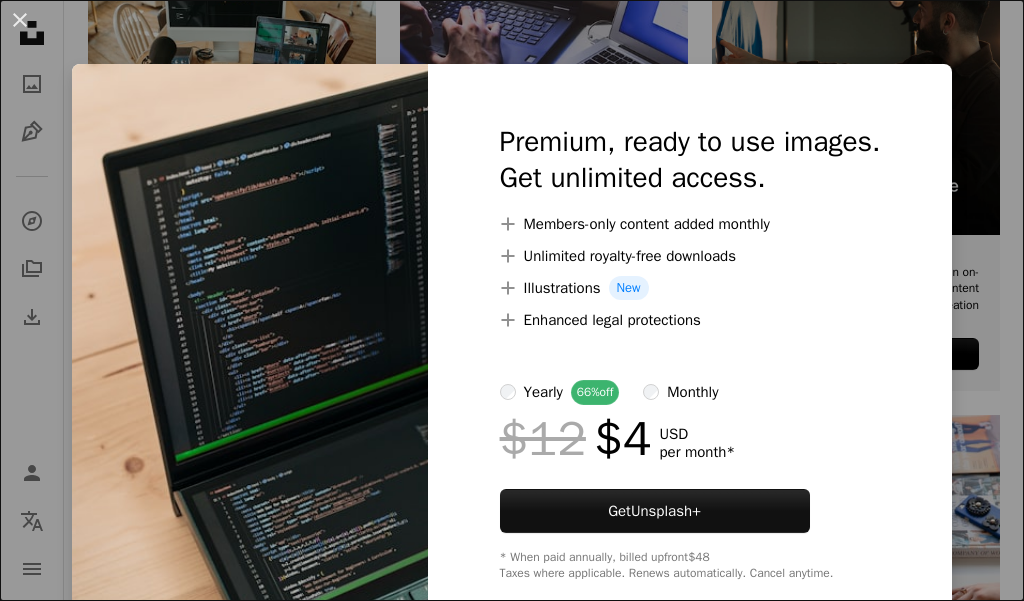 click on "An X shape Premium, ready to use images. Get unlimited access. A plus sign Members-only content added monthly A plus sign Unlimited royalty-free downloads A plus sign Illustrations  New A plus sign Enhanced legal protections yearly 66%  off monthly $12   $4 USD per month * Get  Unsplash+ * When paid annually, billed upfront  $48 Taxes where applicable. Renews automatically. Cancel anytime." at bounding box center (512, 300) 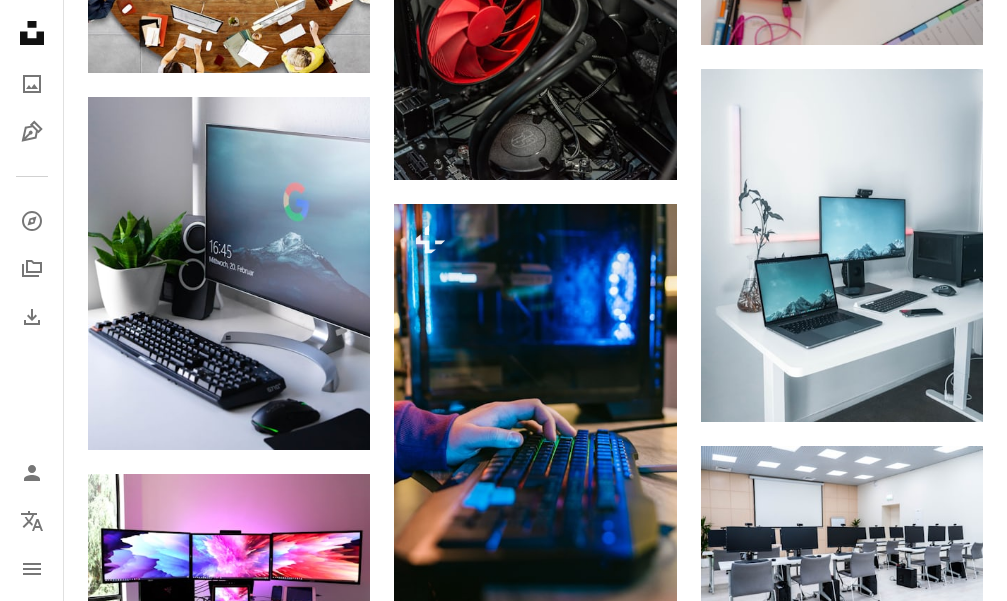 scroll, scrollTop: 1445, scrollLeft: 0, axis: vertical 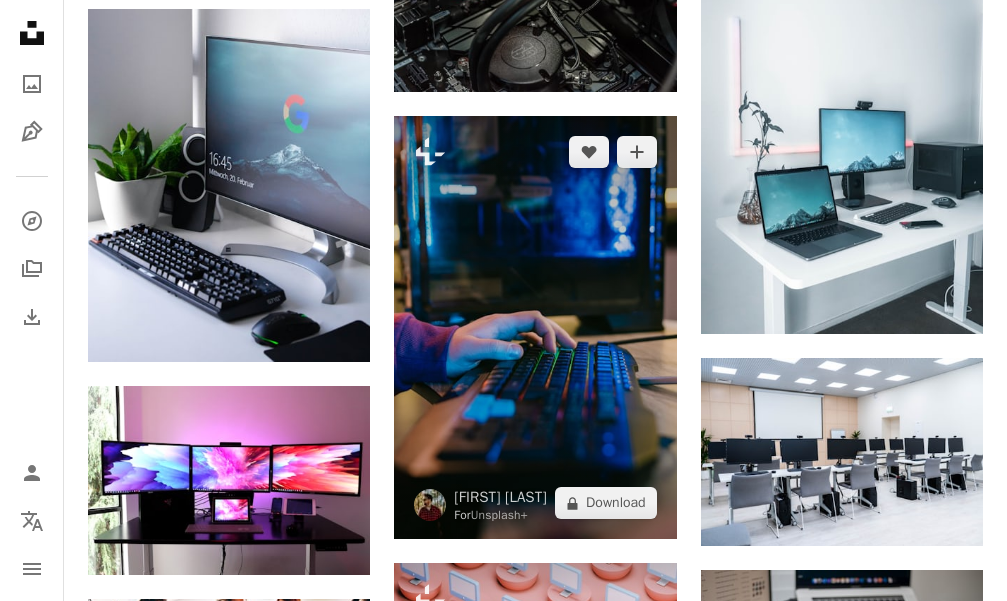 click at bounding box center [535, 327] 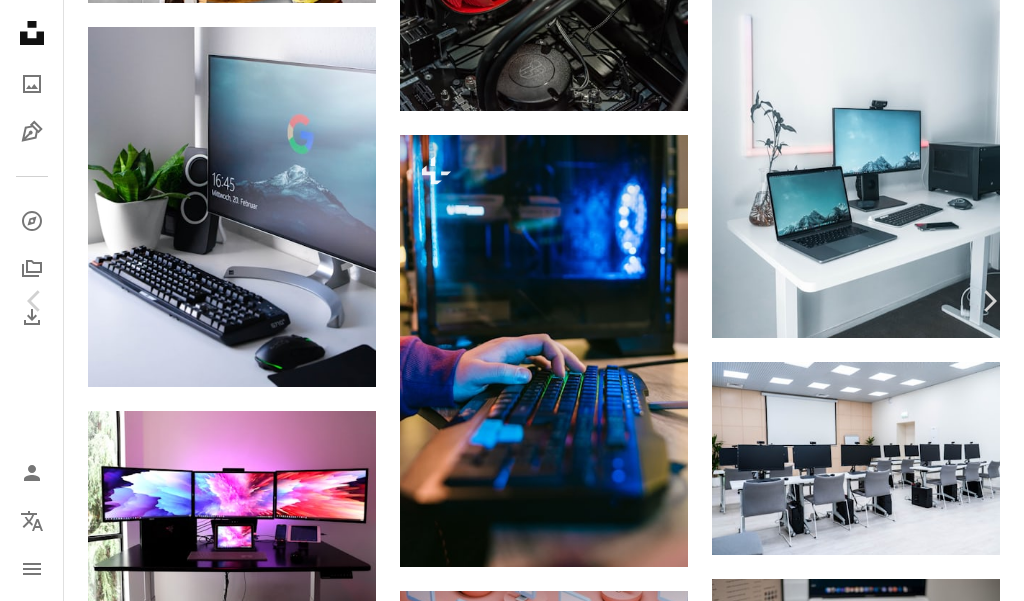 click on "A lock Download" at bounding box center [863, 2210] 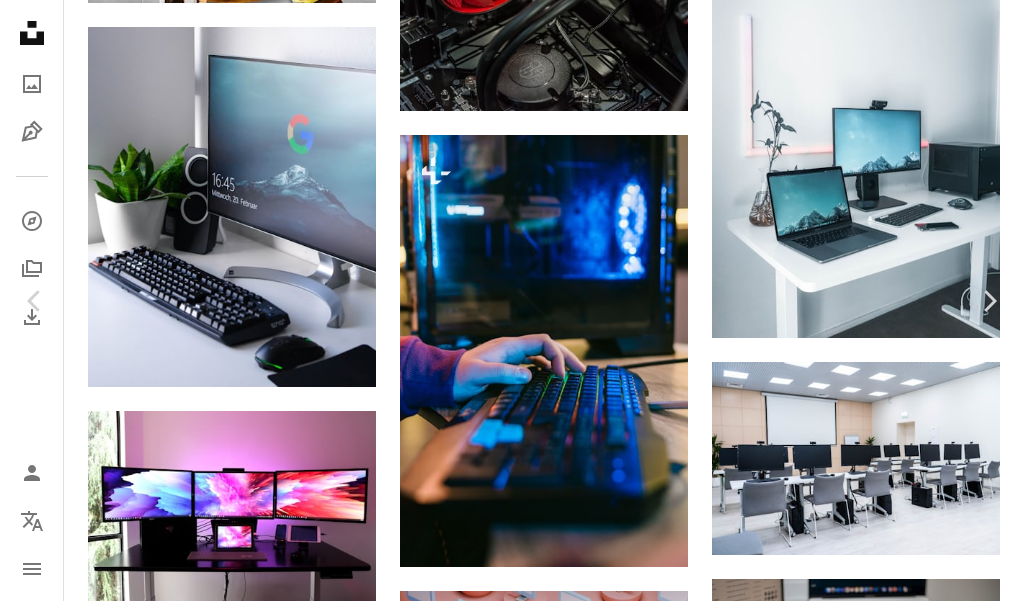 click on "An X shape Premium, ready to use images. Get unlimited access. A plus sign Members-only content added monthly A plus sign Unlimited royalty-free downloads A plus sign Illustrations  New A plus sign Enhanced legal protections yearly 66%  off monthly $12   $4 USD per month * Get  Unsplash+ * When paid annually, billed upfront  $48 Taxes where applicable. Renews automatically. Cancel anytime." at bounding box center (512, 2463) 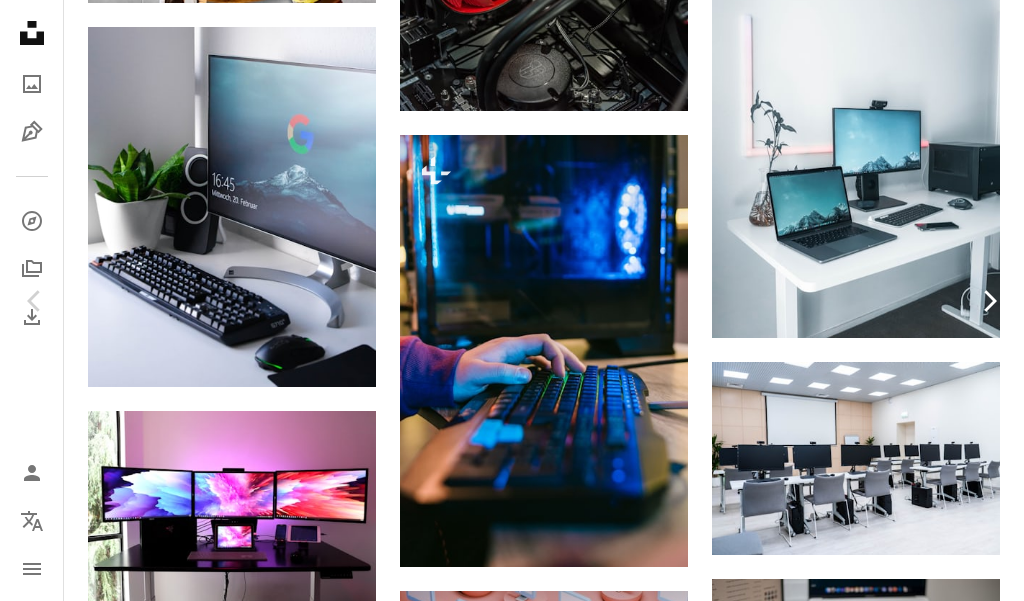 click on "Chevron right" at bounding box center (989, 301) 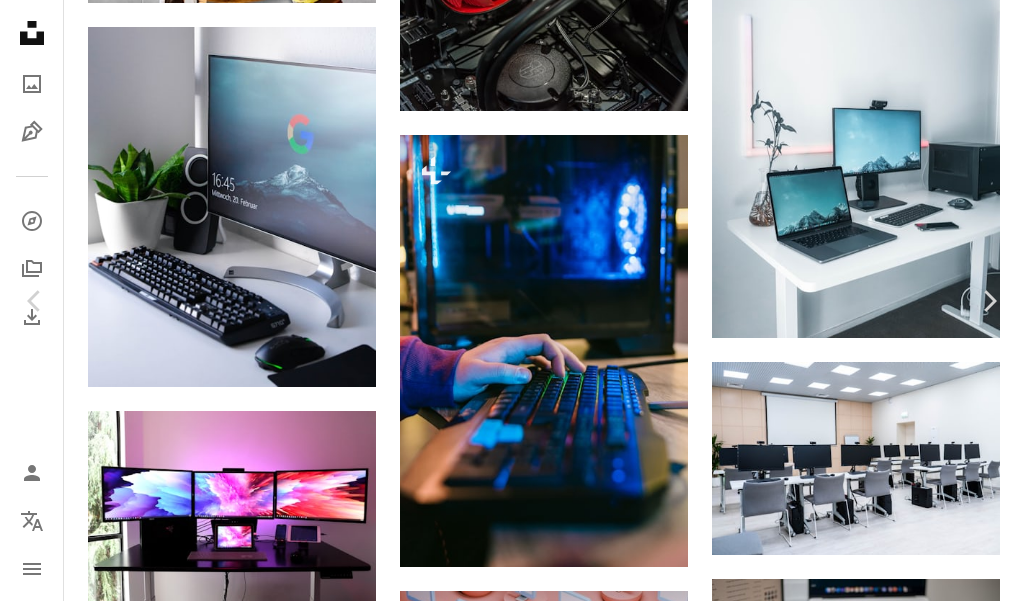 click on "Download free" at bounding box center [825, 4075] 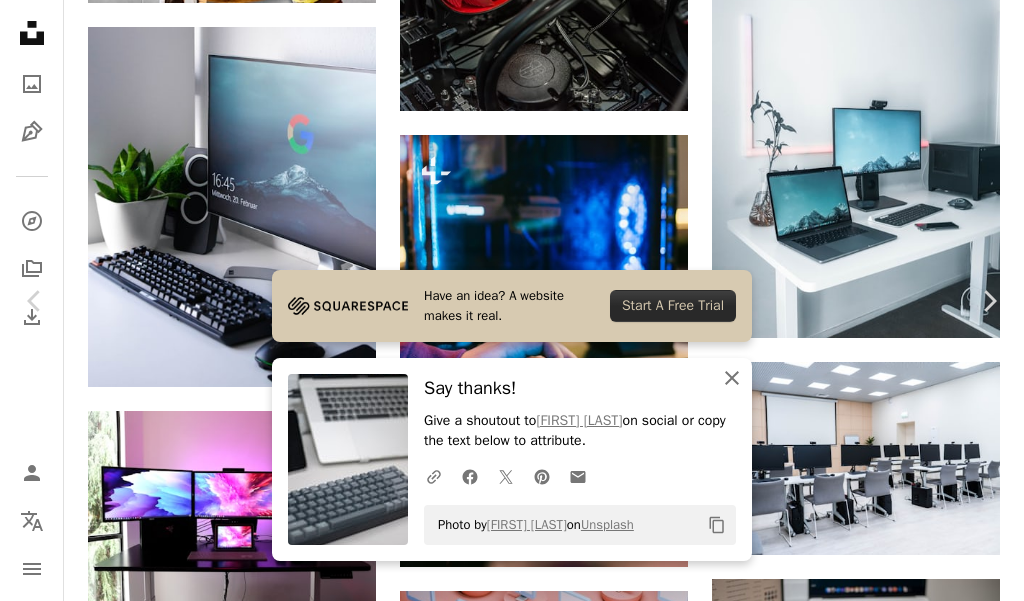 click on "An X shape" 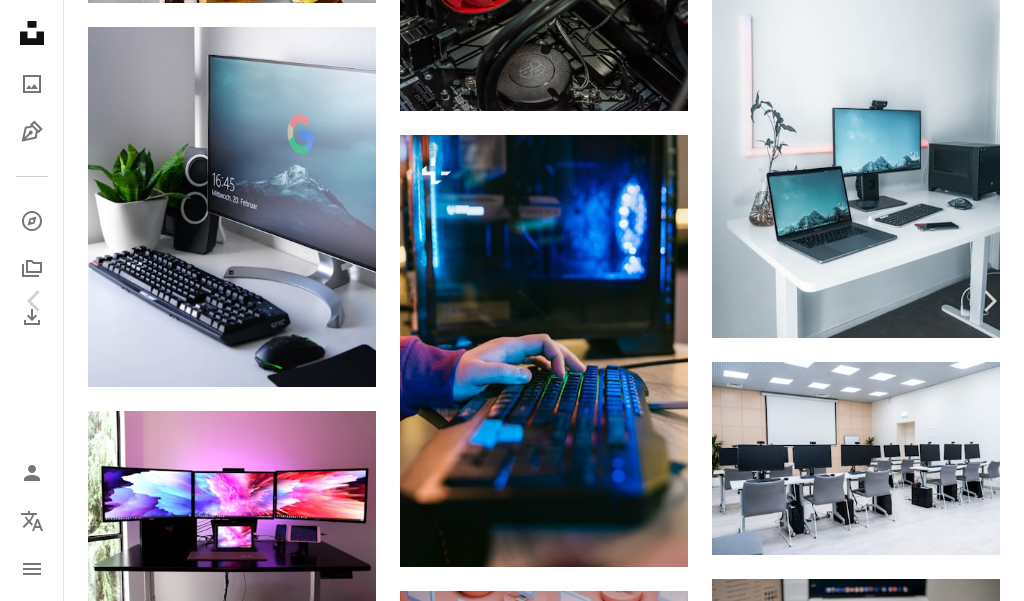 click on "Chevron down" 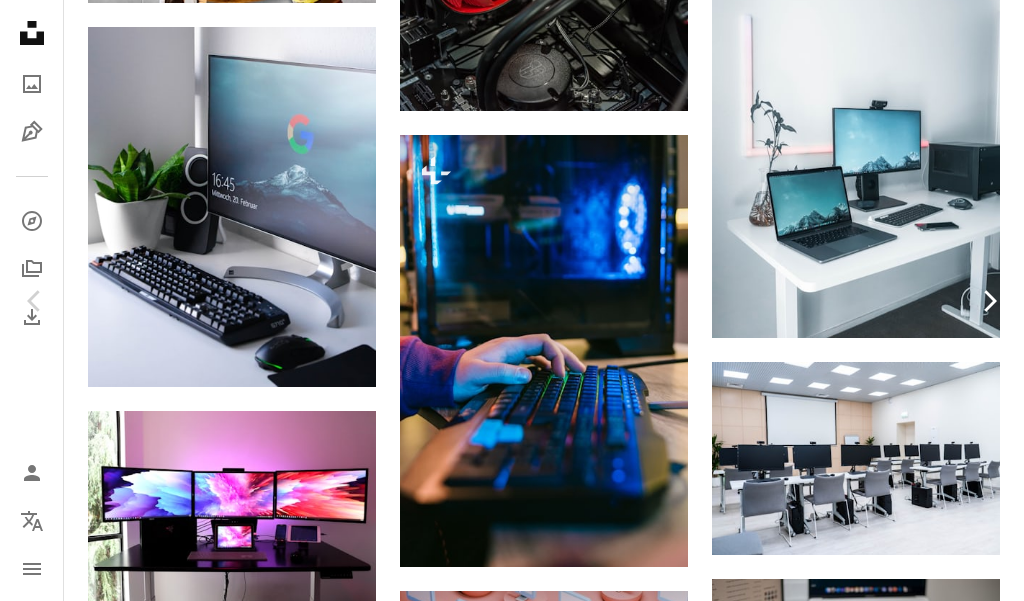click on "An X shape Chevron left Chevron right Jainath Ponnala jainath A heart A plus sign Download free Chevron down Zoom in Views 296,714 Downloads 2,280 A forward-right arrow Share Info icon Info More Actions Calendar outlined Published on  December 21, 2020 Camera Canon, EOS 5D Mark IV Safety Free to use under the  Unsplash License table developer desktop computer programmer electronics work from home computer keyboard web developer computers computer hardware computer work computer blue laptop phone grey mobile phone keyboard mouse cell phone Free images Browse premium related images on iStock  |  Save 20% with code UNSPLASH20 View more on iStock  ↗ Related images A heart A plus sign Alex Gagareen Arrow pointing down Plus sign for Unsplash+ A heart A plus sign Getty Images For  Unsplash+ A lock Download A heart A plus sign Marko Hankkila Arrow pointing down Plus sign for Unsplash+ A heart A plus sign Cristina Gottardi For  Unsplash+ A lock Download A heart A plus sign Yucel Moran Arrow pointing down A heart   (" at bounding box center [512, 4328] 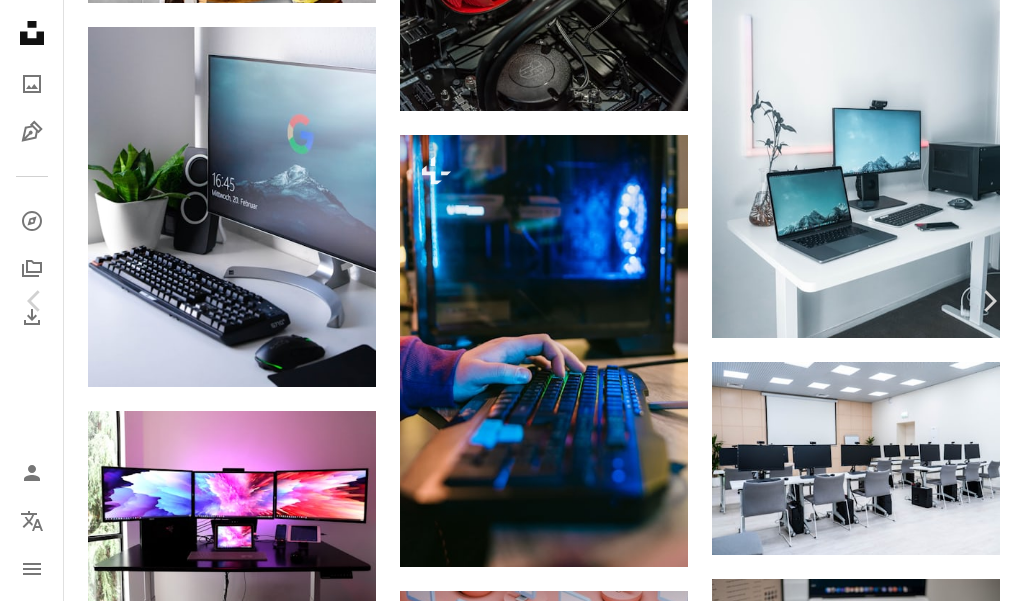 drag, startPoint x: 965, startPoint y: 312, endPoint x: 1023, endPoint y: 343, distance: 65.76473 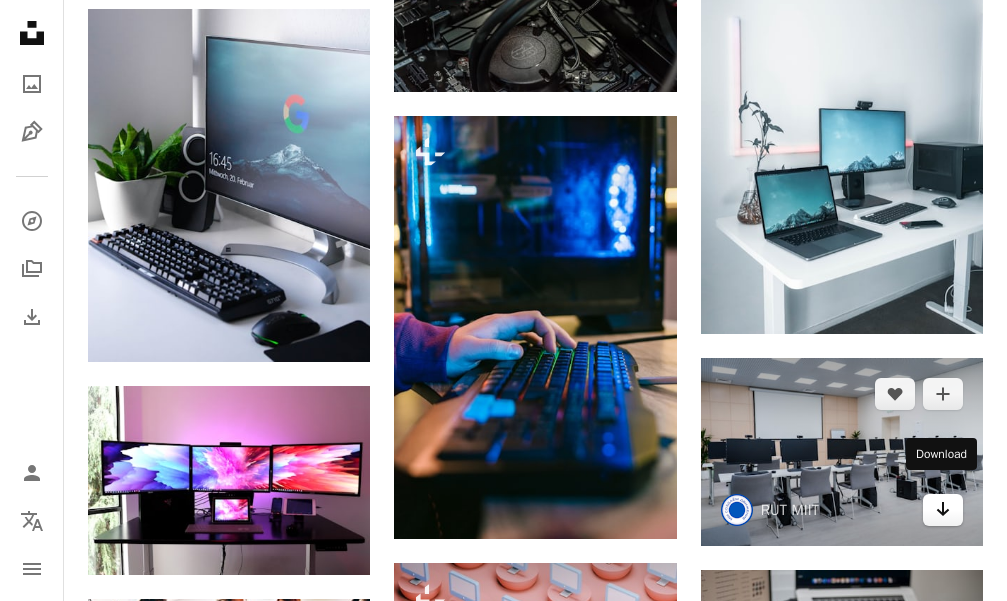 click on "Arrow pointing down" at bounding box center (943, 510) 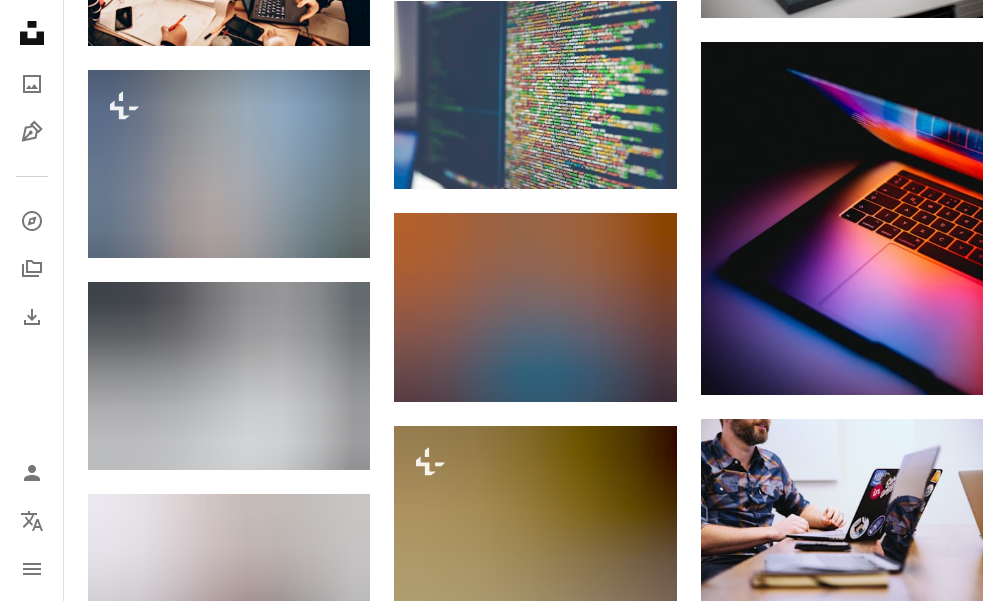 scroll, scrollTop: 2662, scrollLeft: 0, axis: vertical 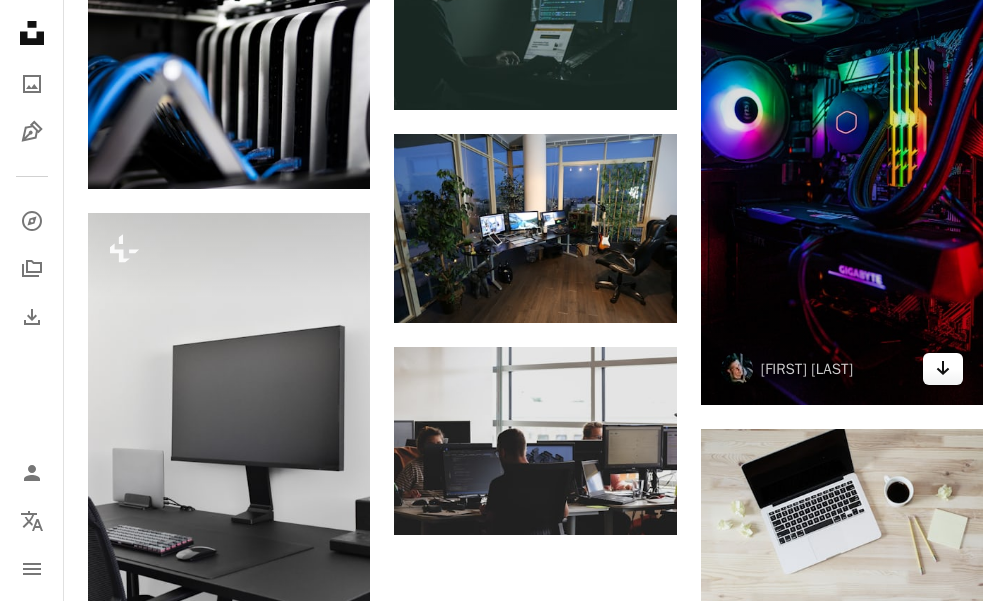 click 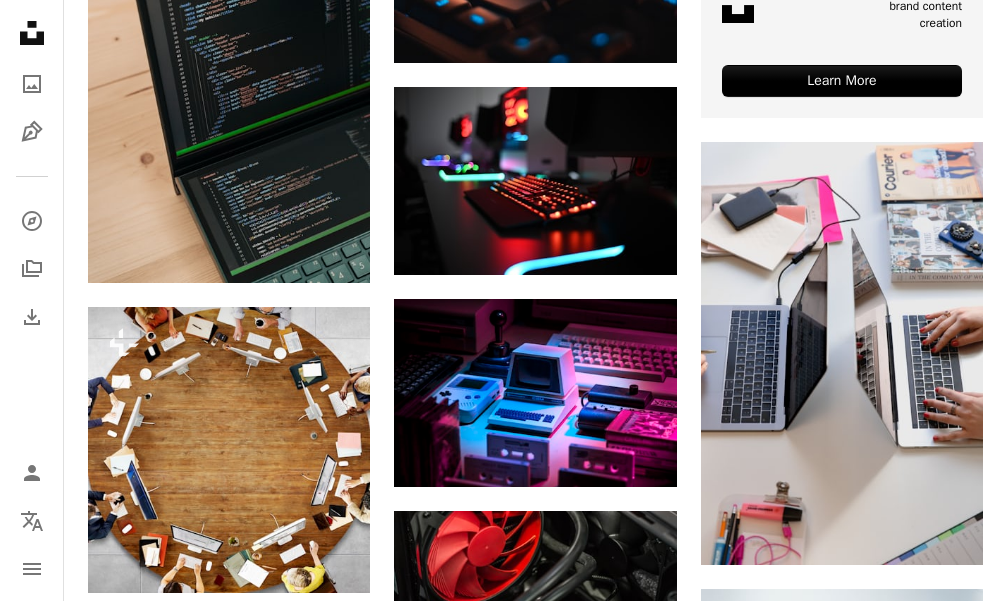scroll, scrollTop: 571, scrollLeft: 0, axis: vertical 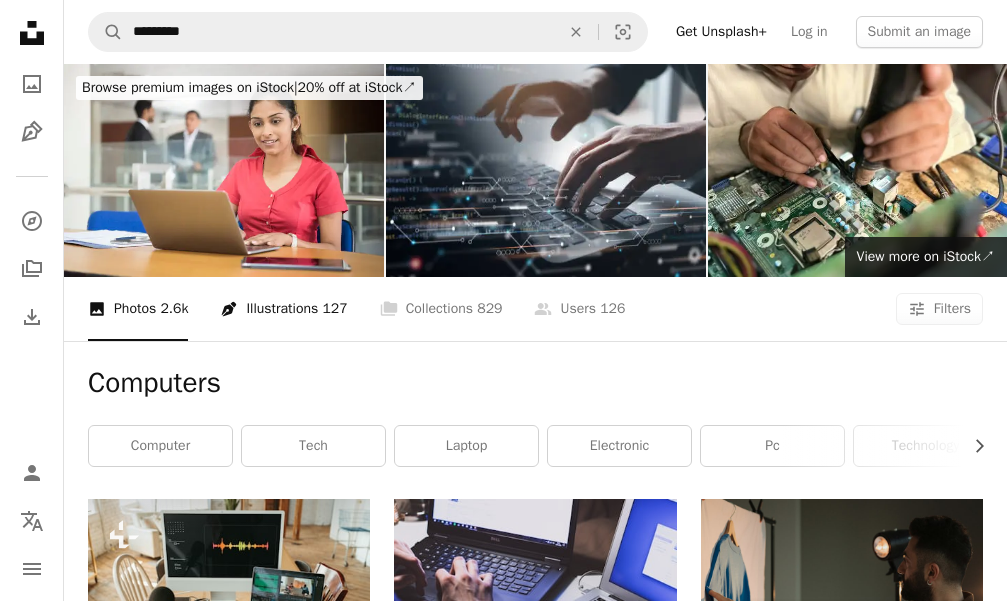 click on "Pen Tool Illustrations   127" at bounding box center (283, 309) 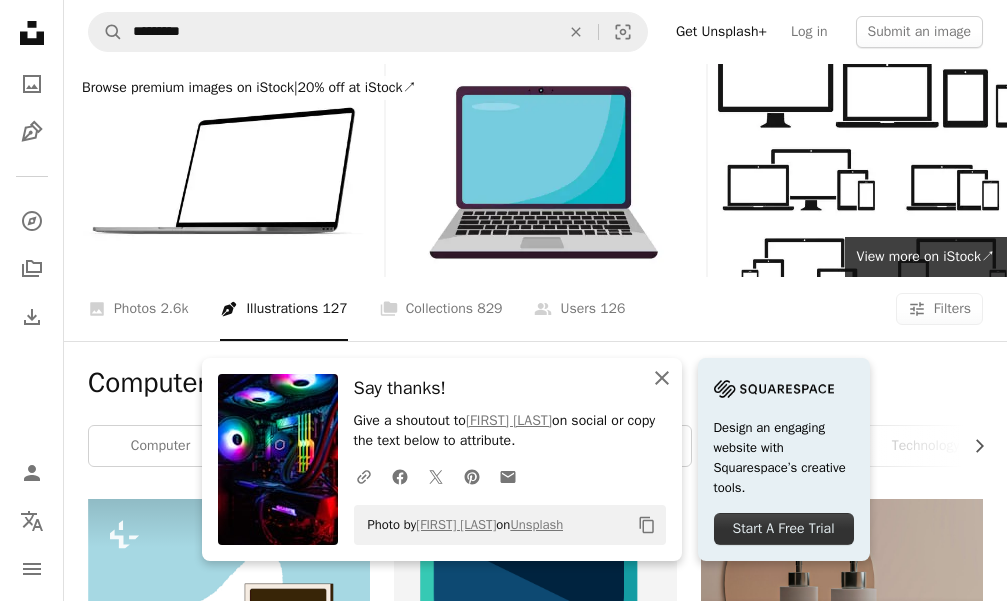 click on "An X shape" 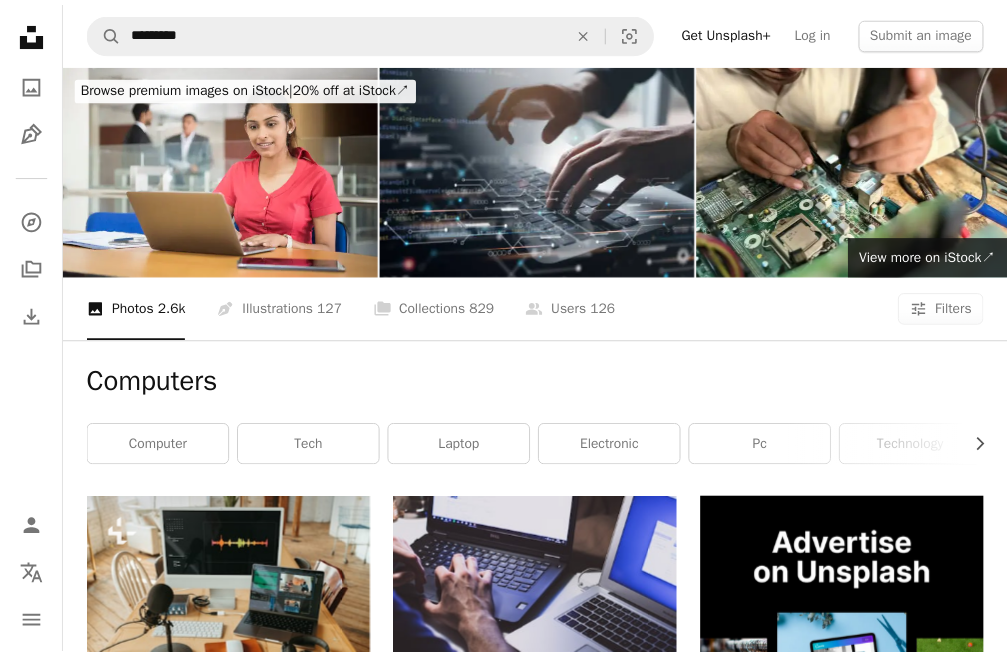 scroll, scrollTop: 1445, scrollLeft: 0, axis: vertical 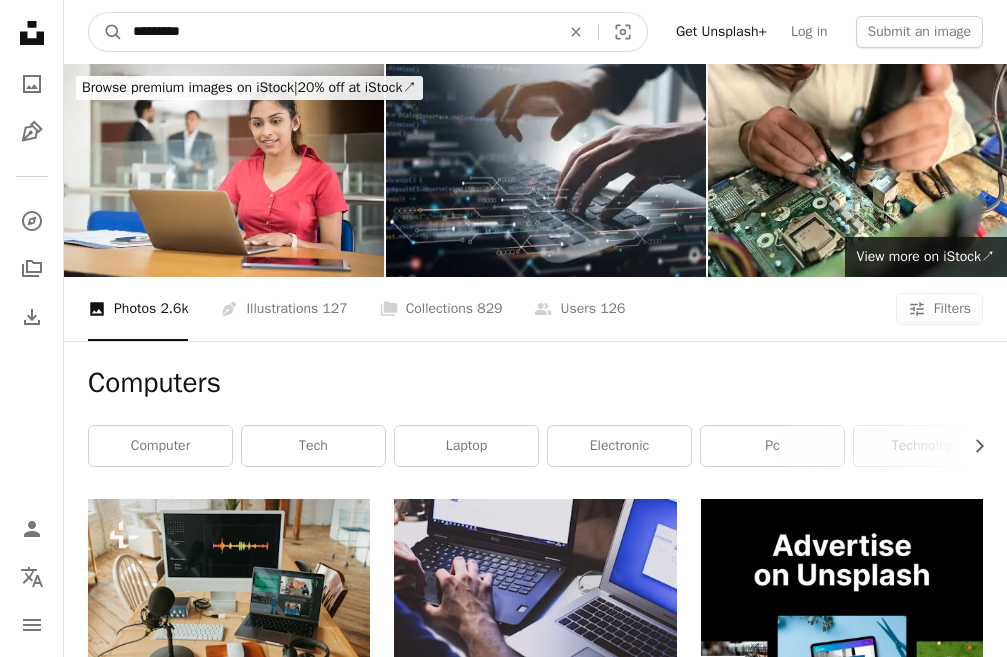 click on "*********" at bounding box center (338, 32) 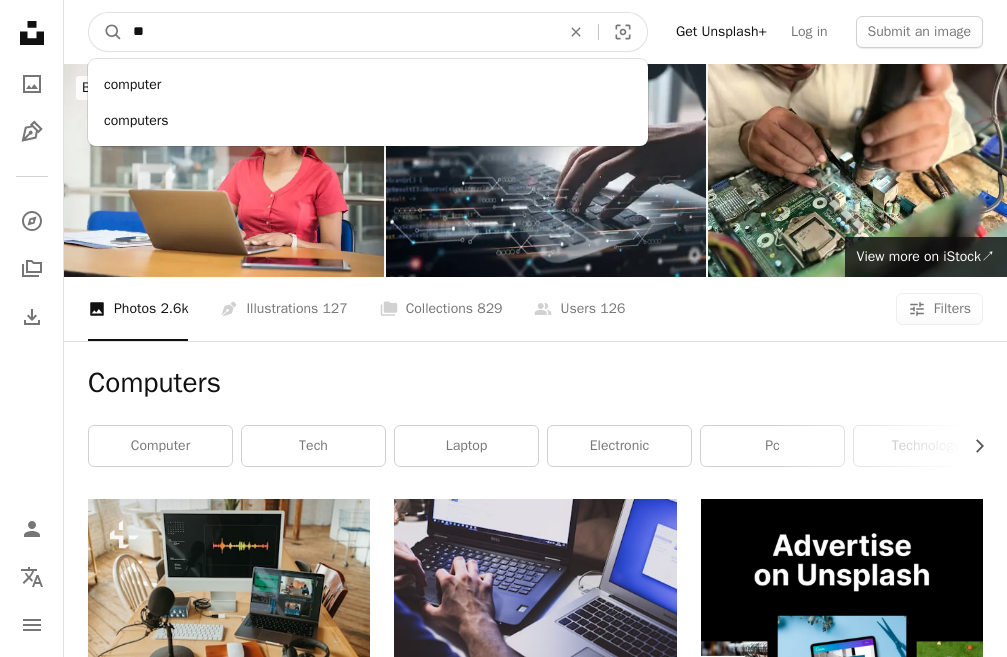 type on "*" 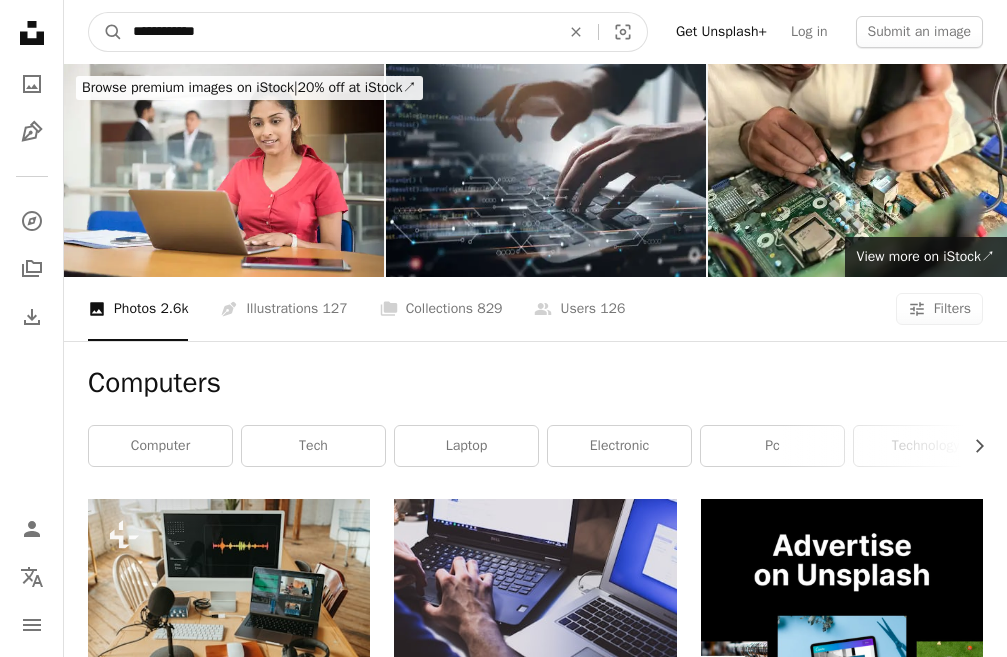 type on "**********" 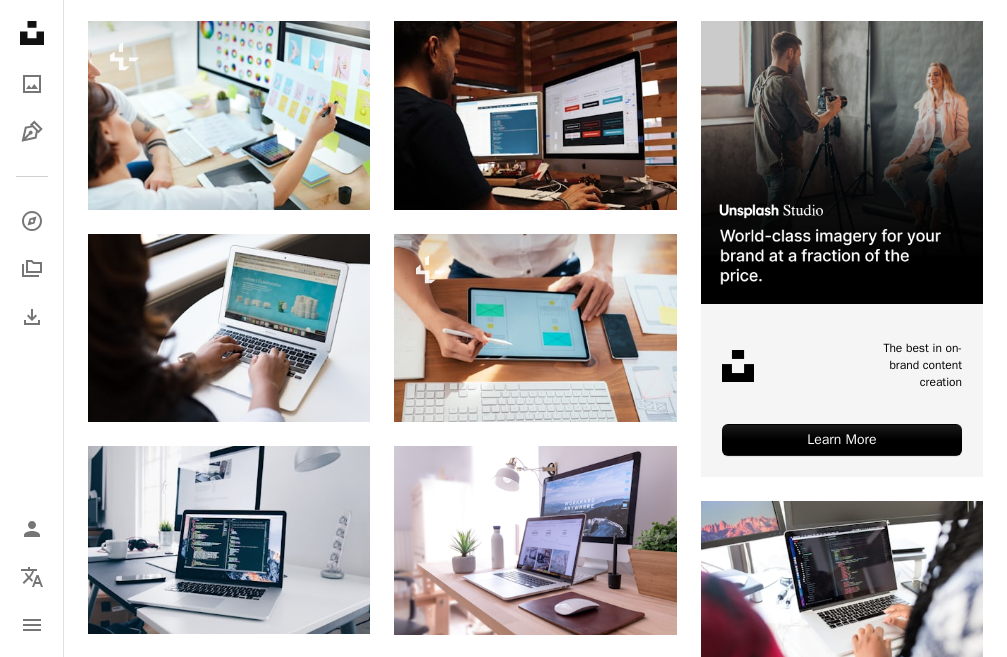 scroll, scrollTop: 533, scrollLeft: 0, axis: vertical 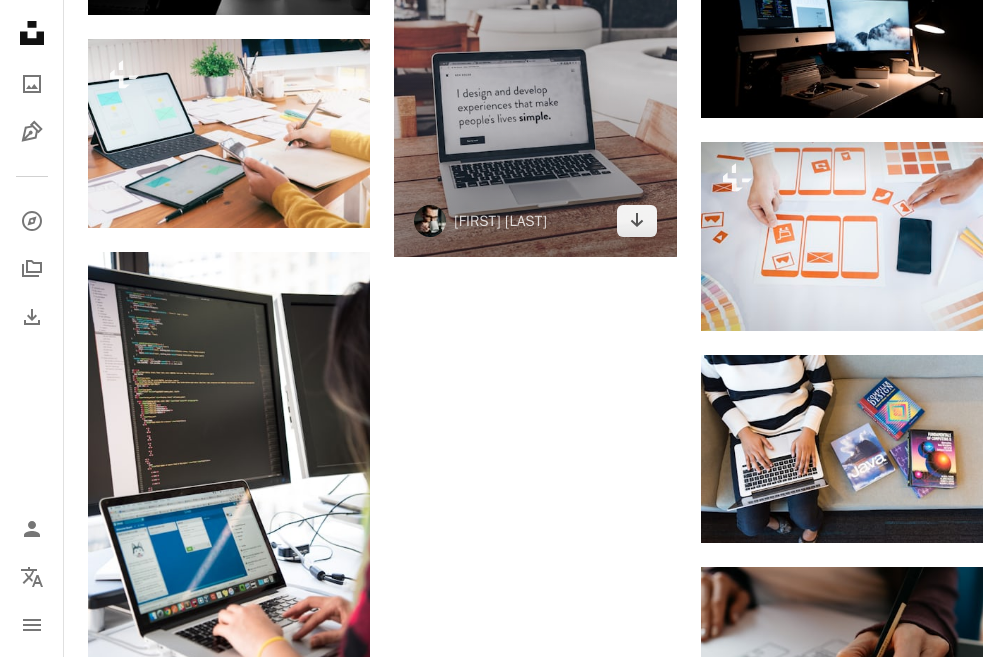 drag, startPoint x: 1023, startPoint y: 340, endPoint x: 524, endPoint y: 140, distance: 537.58813 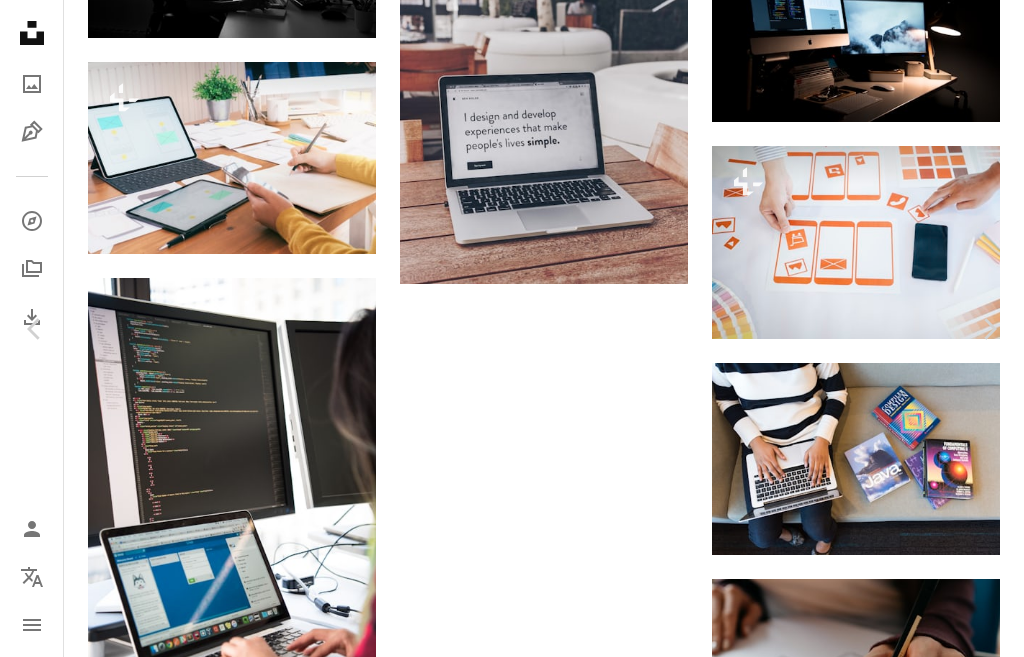click on "Download free" at bounding box center (825, 1826) 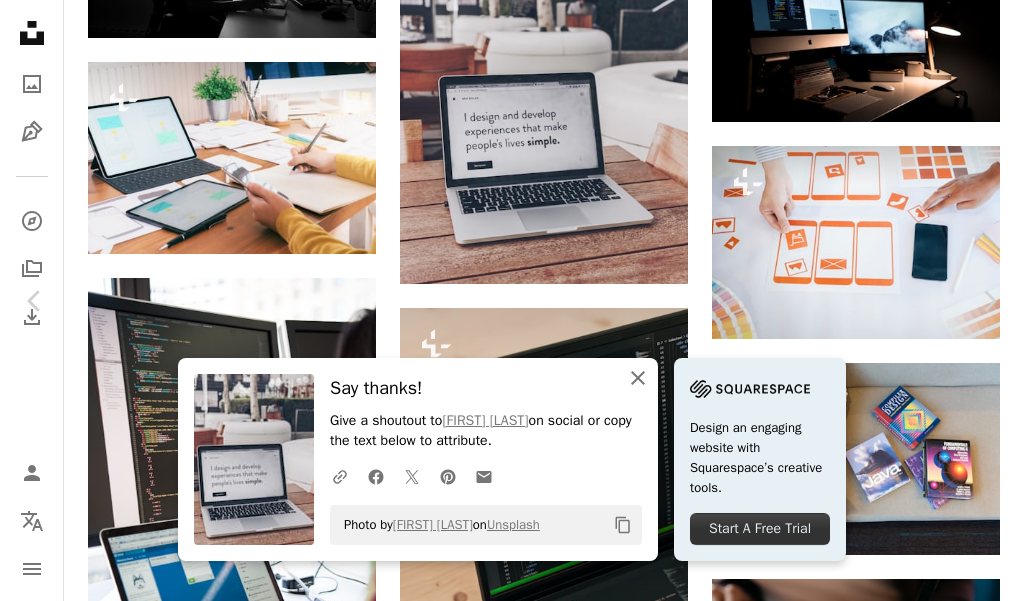 click 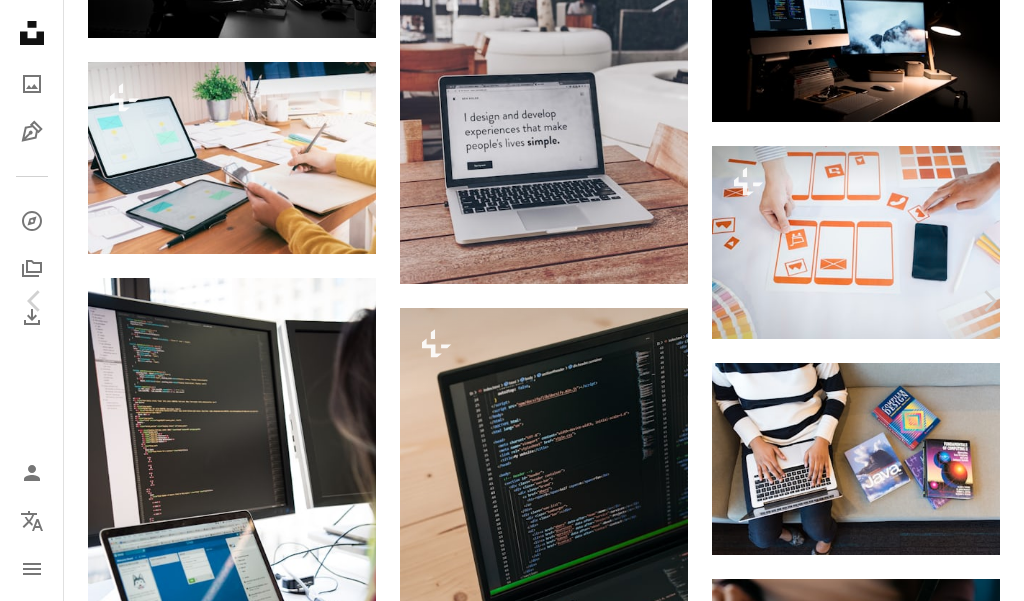 click on "An X shape Chevron left Chevron right Ben Kolde benkolde A heart A plus sign Download free Chevron down Zoom in Views 60,416,987 Downloads 553,402 Featured in Entrepreneur ,  Business & Work A forward-right arrow Share Info icon Info More Actions A map marker Apple [UNION SQUARE], [CITY], [COUNTRY] Calendar outlined Published on  October 6, 2017 Camera Canon, EOS Rebel T6 Safety Free to use under the  Unsplash License laptop work coding website design iphone minimal working coffee shop [CITY] [COUNTRY] mobile outdoors screen explore work hard digital nomad setup coffeeshop work from anywhere [UNION SQUARE] HD Wallpapers Browse premium related images on iStock  |  Save 20% with code UNSPLASH20 View more on iStock  ↗ Related images A heart A plus sign Lala Azizli Available for hire A checkmark inside of a circle Arrow pointing down Plus sign for Unsplash+ A heart A plus sign Karolina Grabowska For  Unsplash+ A lock Download A heart A plus sign Mateo Fernández Arrow pointing down Plus sign for Unsplash+" at bounding box center (512, 4057) 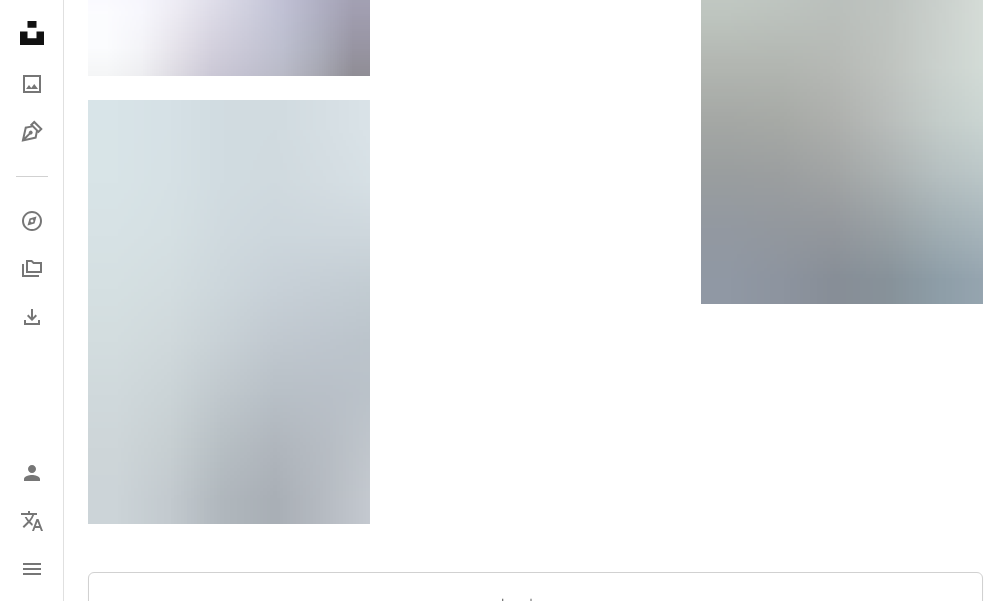 scroll, scrollTop: 4081, scrollLeft: 0, axis: vertical 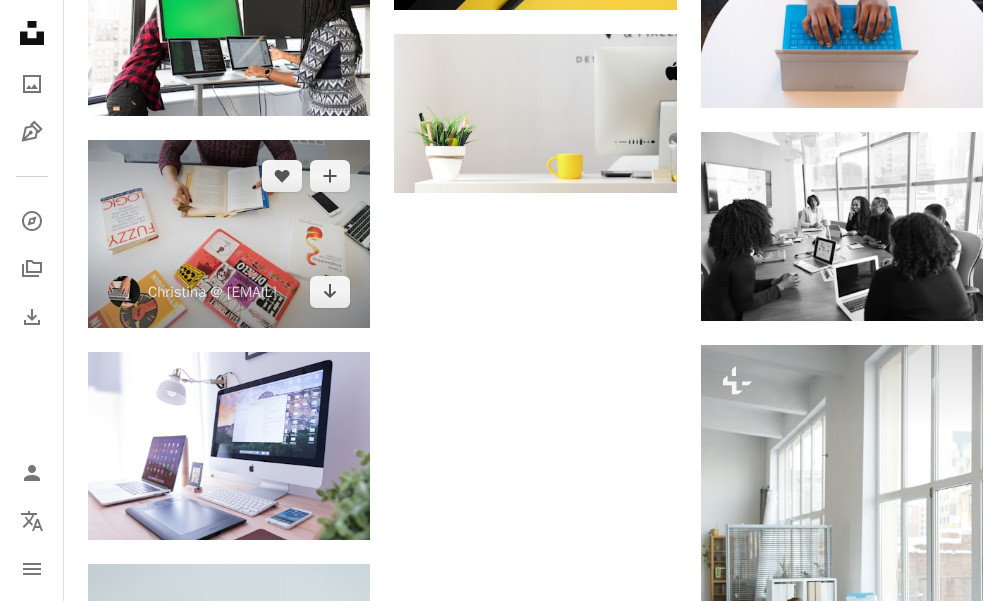 click at bounding box center [229, 234] 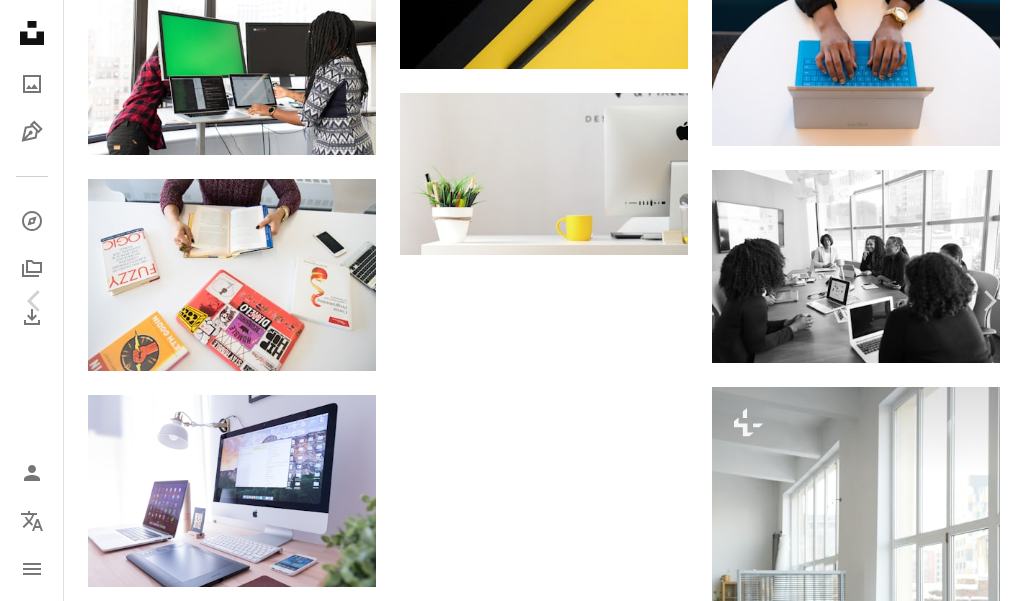 click on "Download free" at bounding box center [825, 1882] 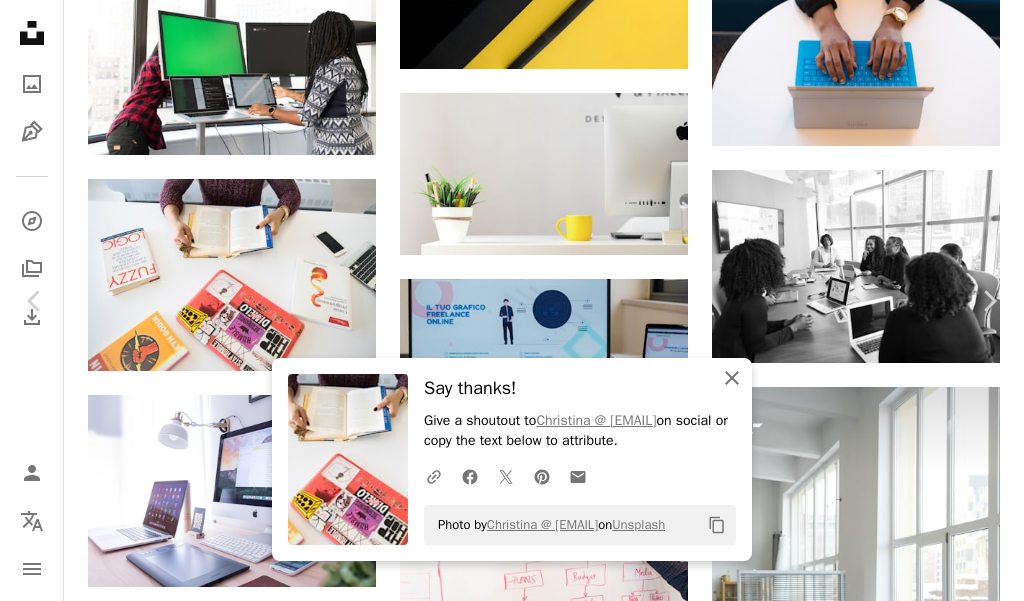 click on "An X shape" 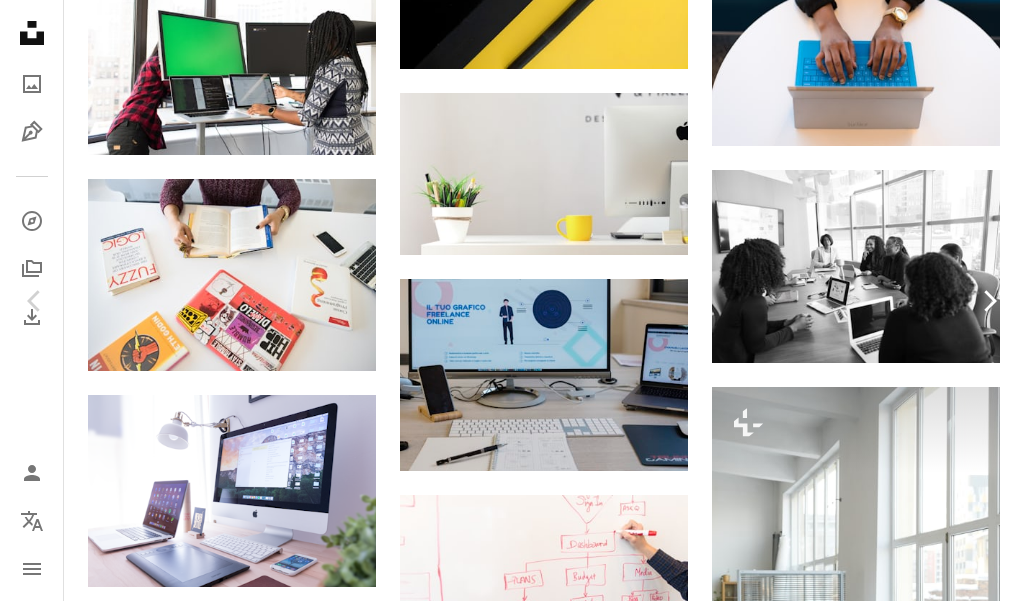 click on "Chevron right" at bounding box center [989, 301] 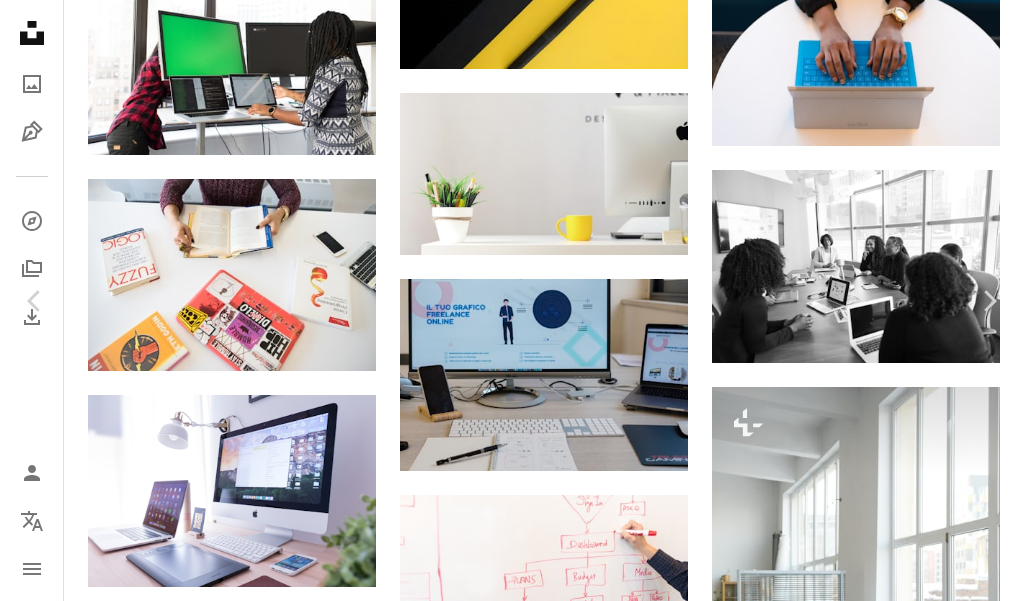 click on "An X shape Chevron left Chevron right Georgie Cobbs Available for hire A checkmark inside of a circle A heart A plus sign Download free Chevron down Zoom in Views 60,416,987 Downloads 535,188 Featured in Photos ,  Technology ,  Business & Work A forward-right arrow Share Info icon Info More Actions Taken at Paper & Pixels Design Studio, [GIBRALTAR] A map marker [GIBRALTAR] Calendar outlined Published on  December 3, 2017 Camera Google, Pixel 2 Safety Free to use under the  Unsplash License office black tech design white graphic design digital minimalist mac studio keyboard minimalism bright flatlay design studio draw imac top view wacom topview HD Wallpapers Browse premium related images on iStock  |  Save 20% with code UNSPLASH20 View more on iStock  ↗ Related images A heart A plus sign Paolo Conversano Arrow pointing down Plus sign for Unsplash+ A heart A plus sign Kübra Arslaner For  Unsplash+ A lock Download A heart A plus sign Ana Shuda Available for hire A checkmark inside of a circle Arrow pointing down" at bounding box center (512, 4384) 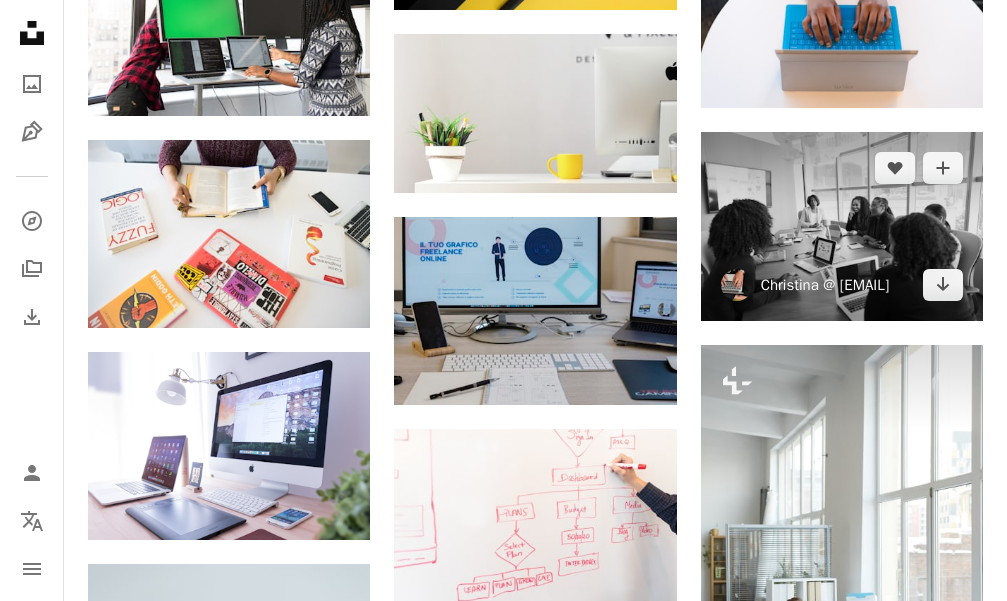 click on "Christina @ [EMAIL]" at bounding box center [825, 285] 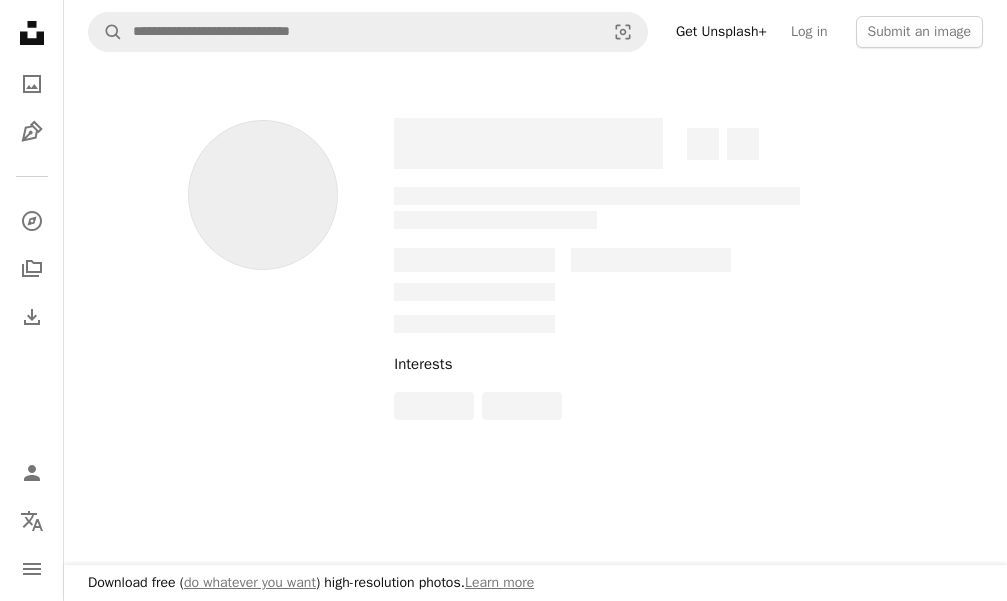 scroll, scrollTop: 0, scrollLeft: 0, axis: both 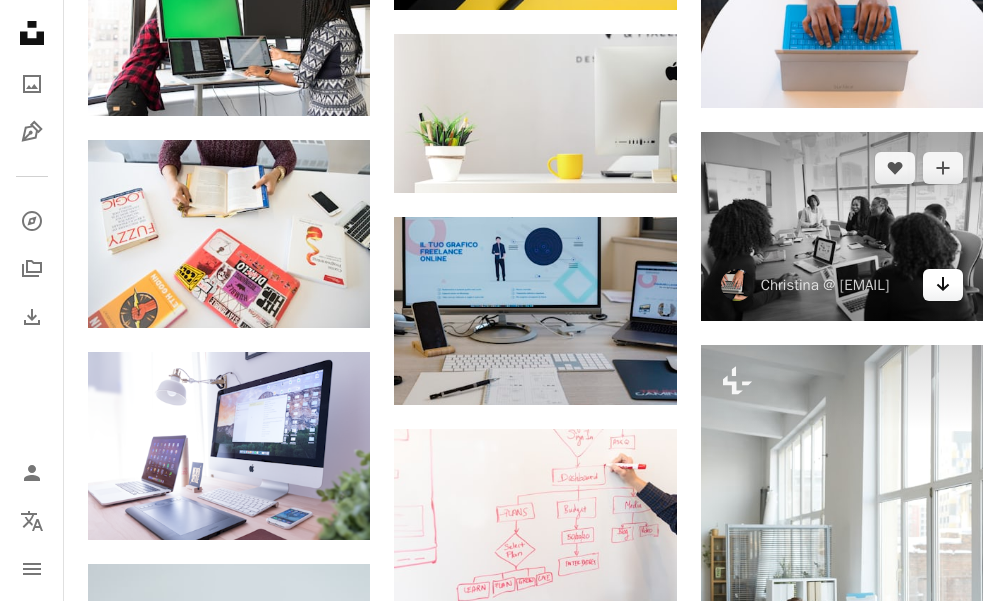 click on "Arrow pointing down" at bounding box center (943, 285) 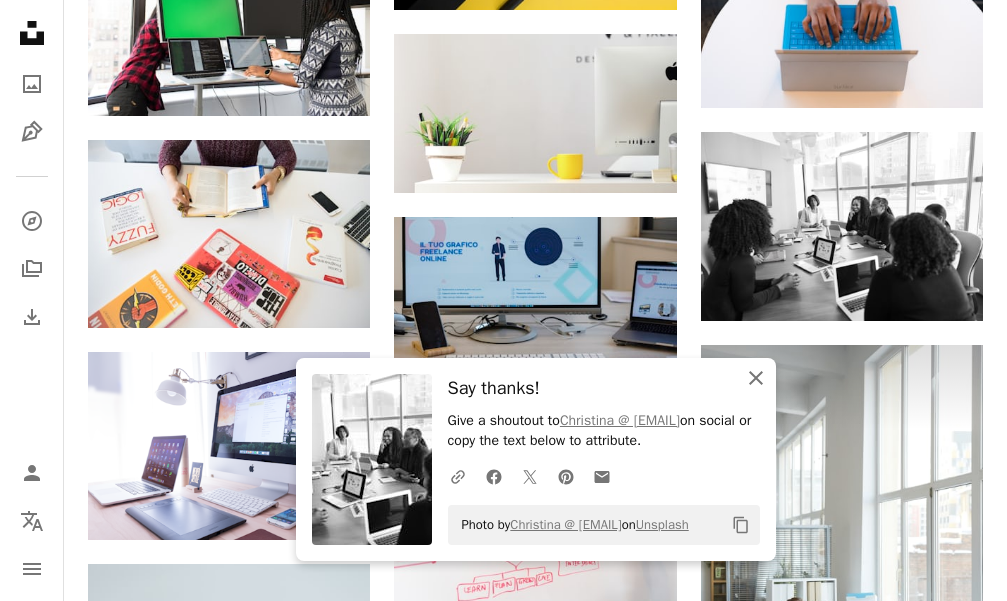 click on "An X shape" 